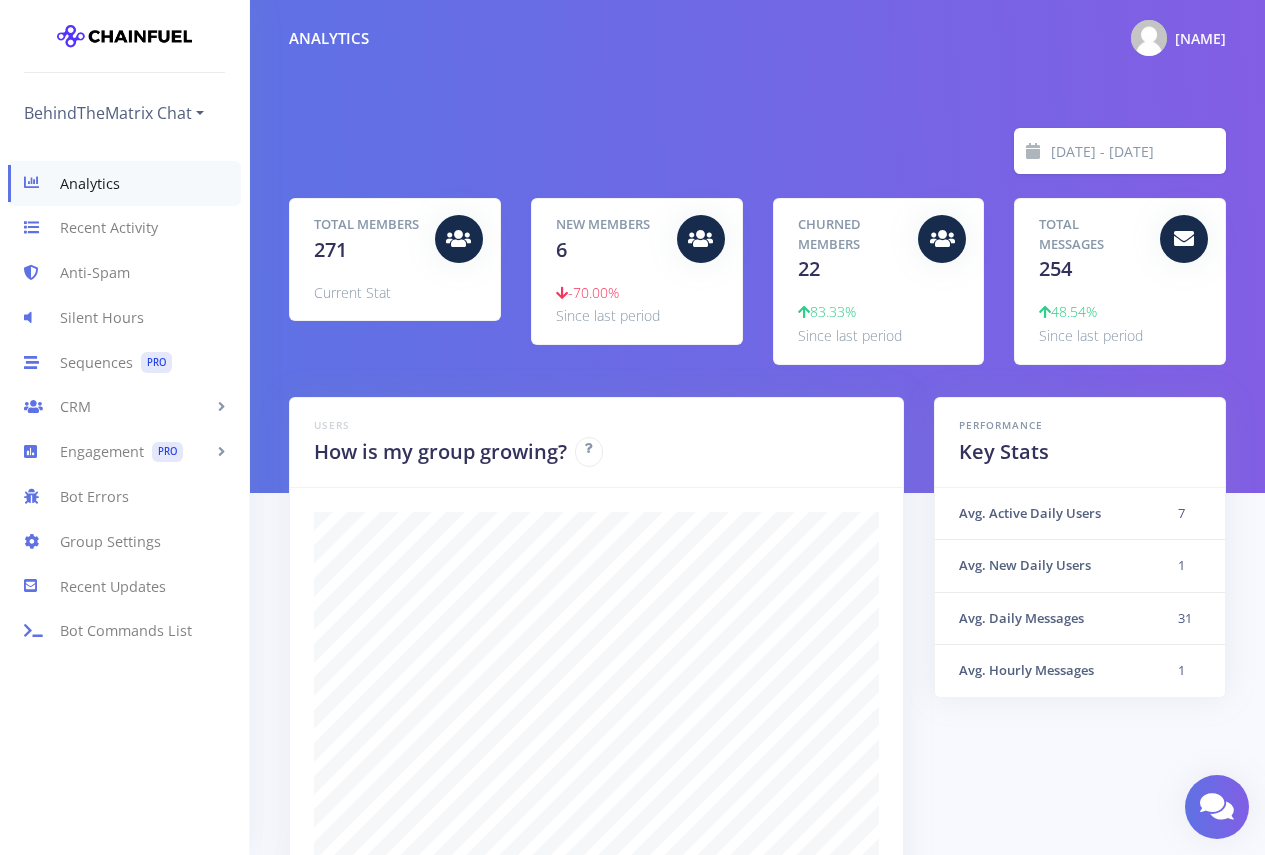 scroll, scrollTop: 0, scrollLeft: 0, axis: both 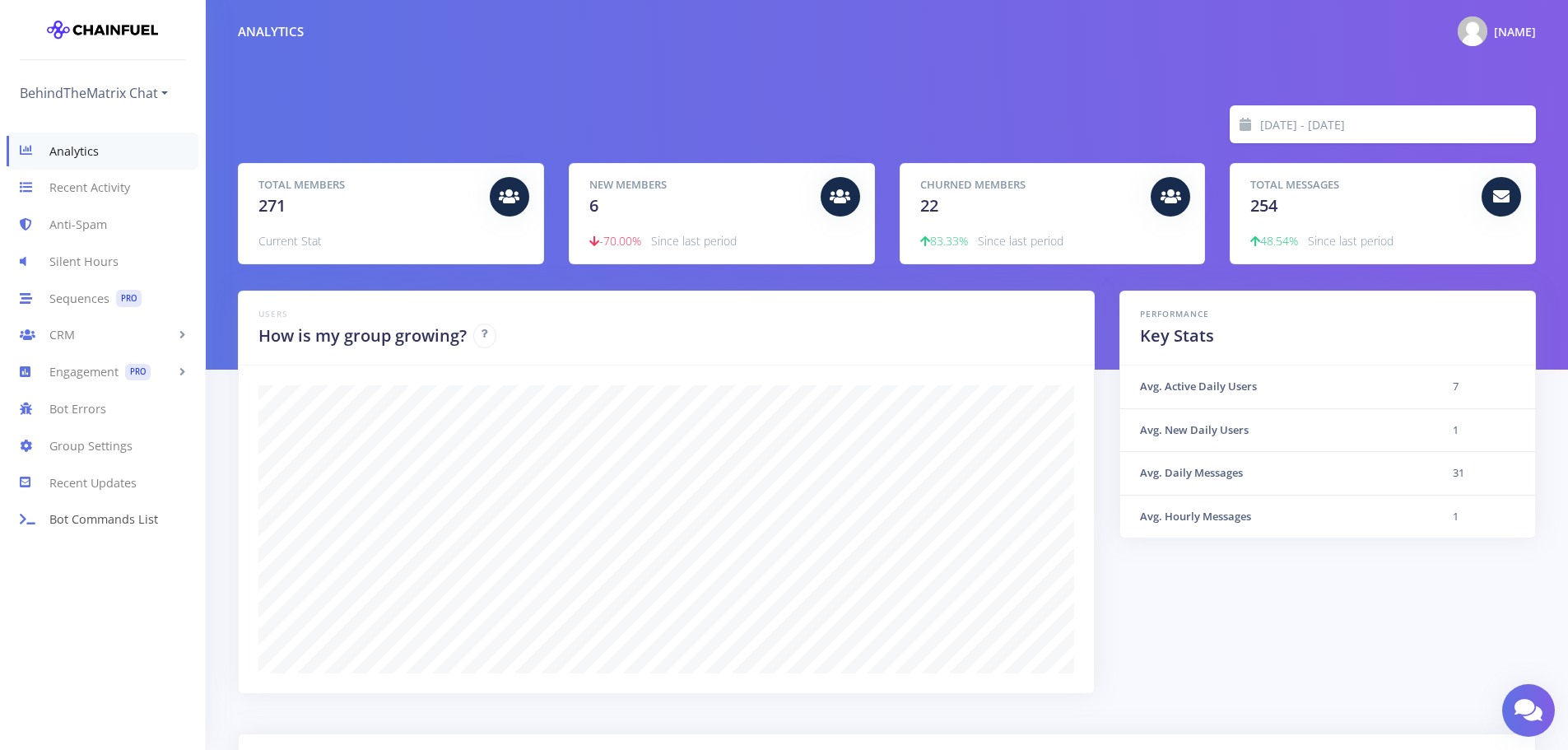 click on "Bot Commands List" at bounding box center [102, 519] 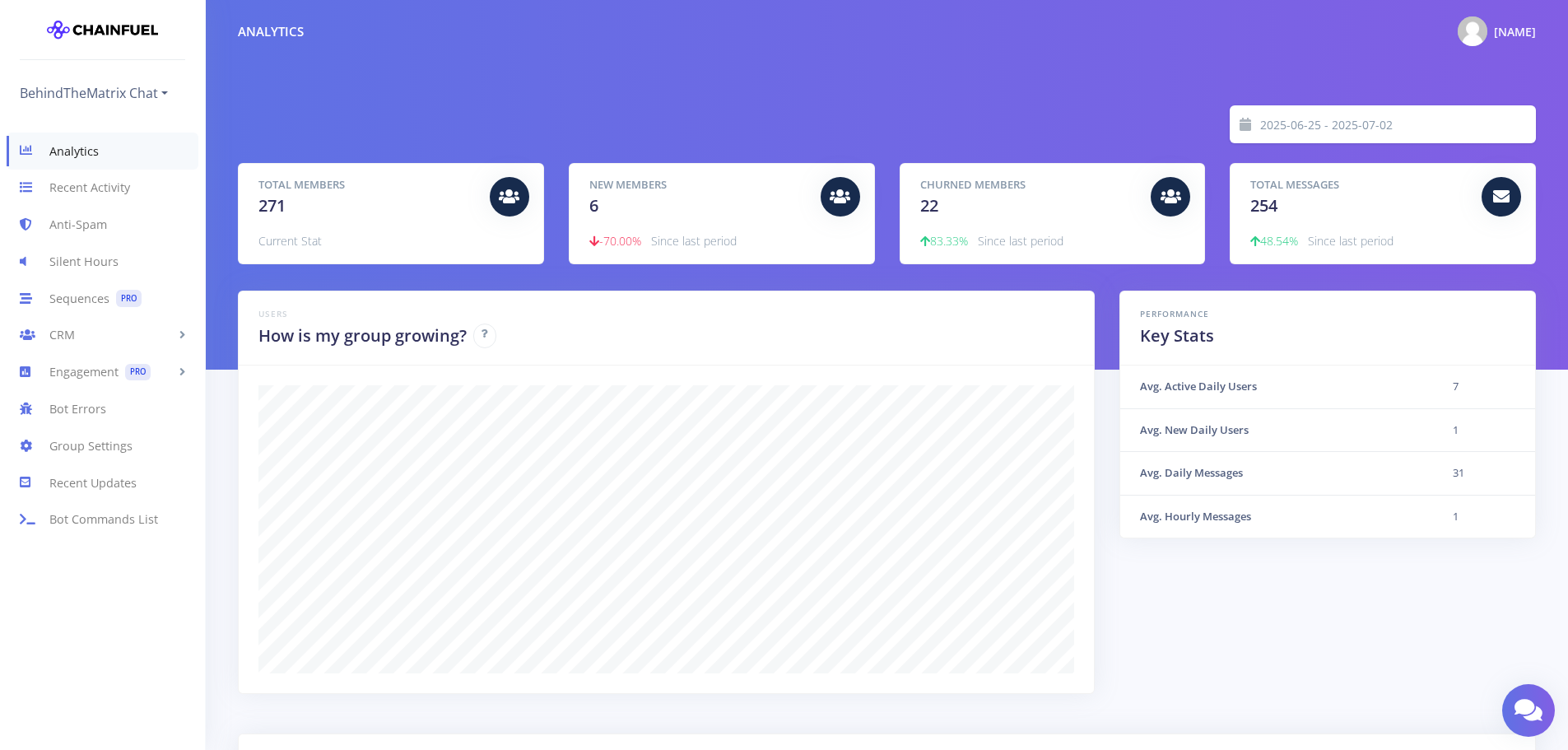 scroll, scrollTop: 0, scrollLeft: 0, axis: both 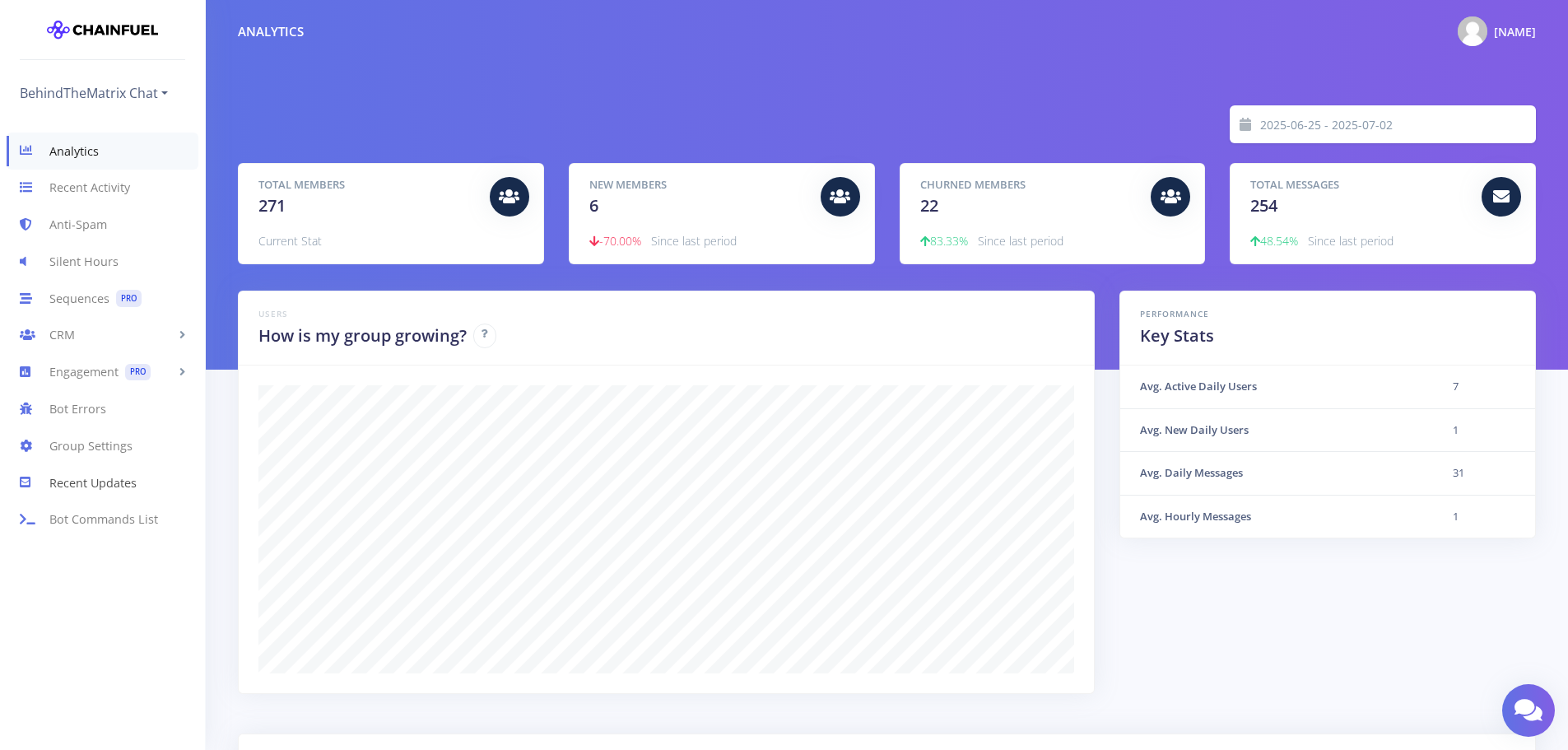 click on "Recent Updates" at bounding box center [102, 482] 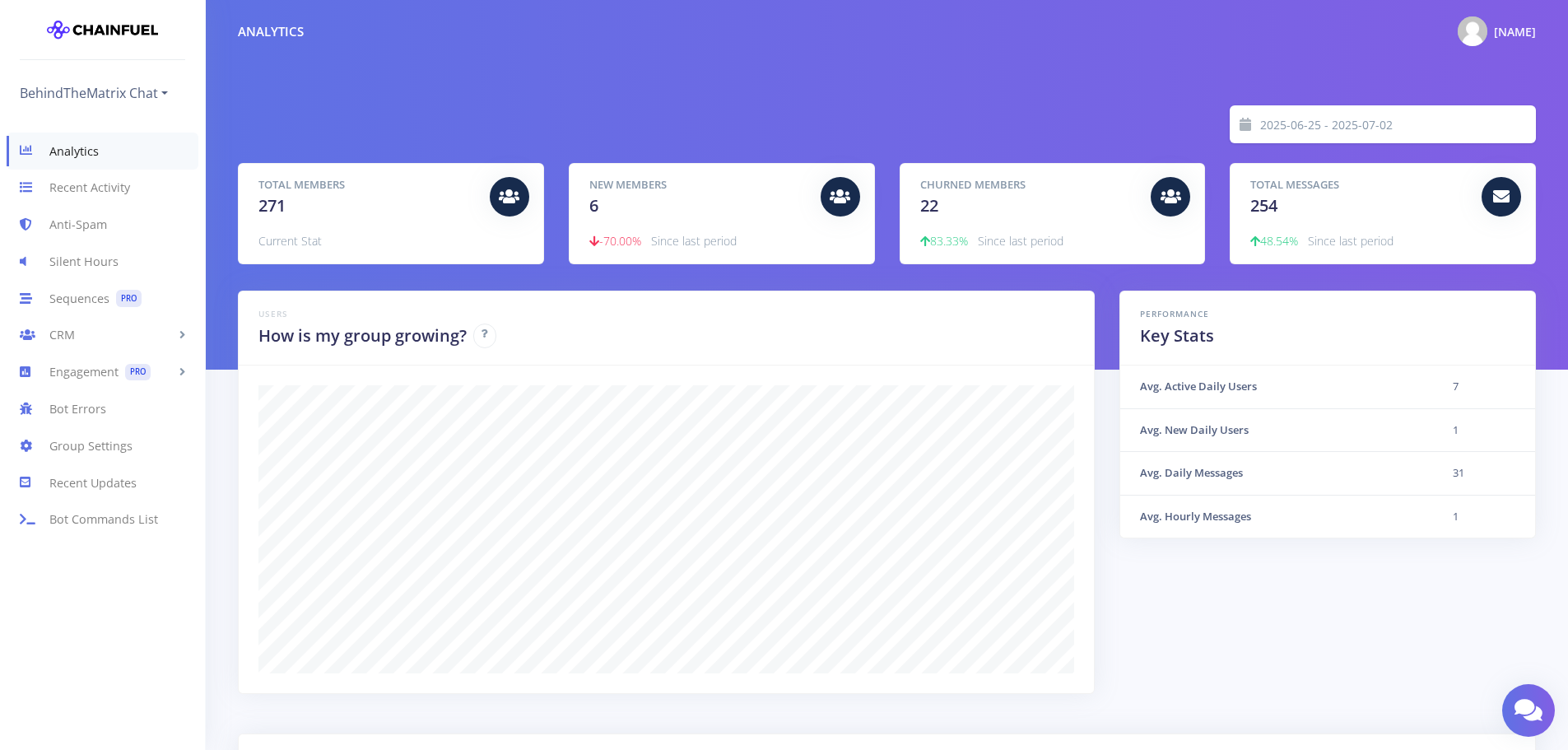 scroll, scrollTop: 0, scrollLeft: 0, axis: both 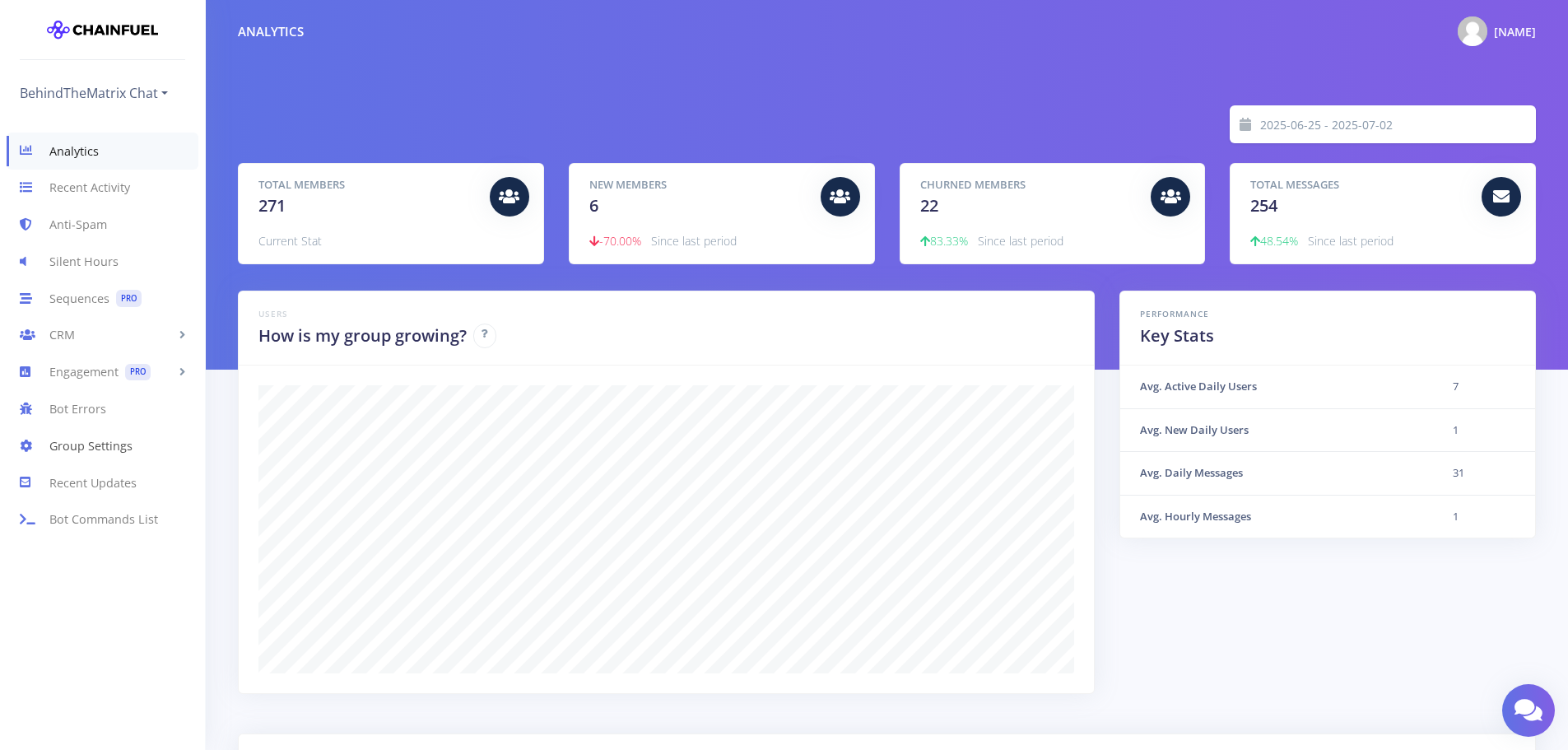 click on "Group Settings" at bounding box center (102, 445) 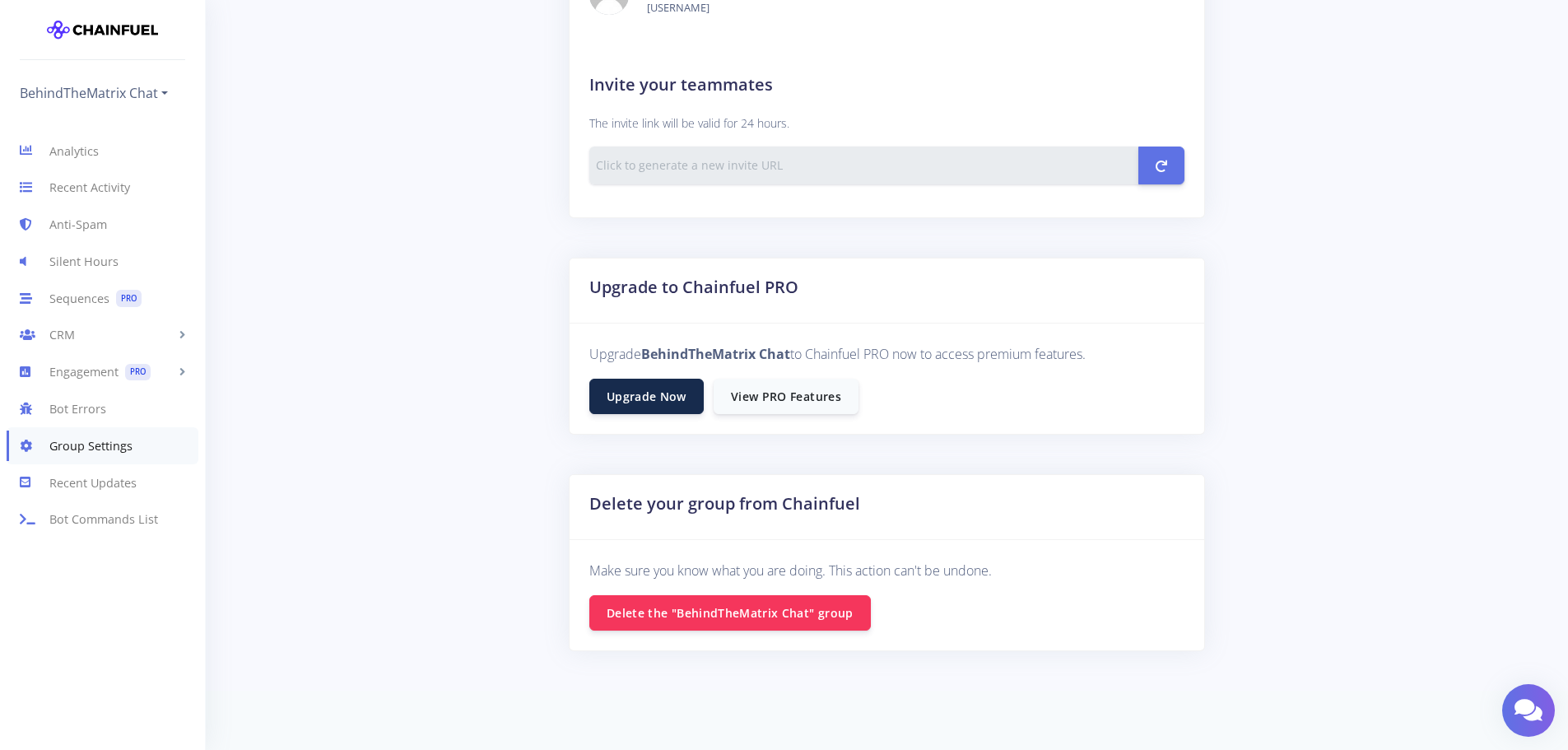 scroll, scrollTop: 820, scrollLeft: 0, axis: vertical 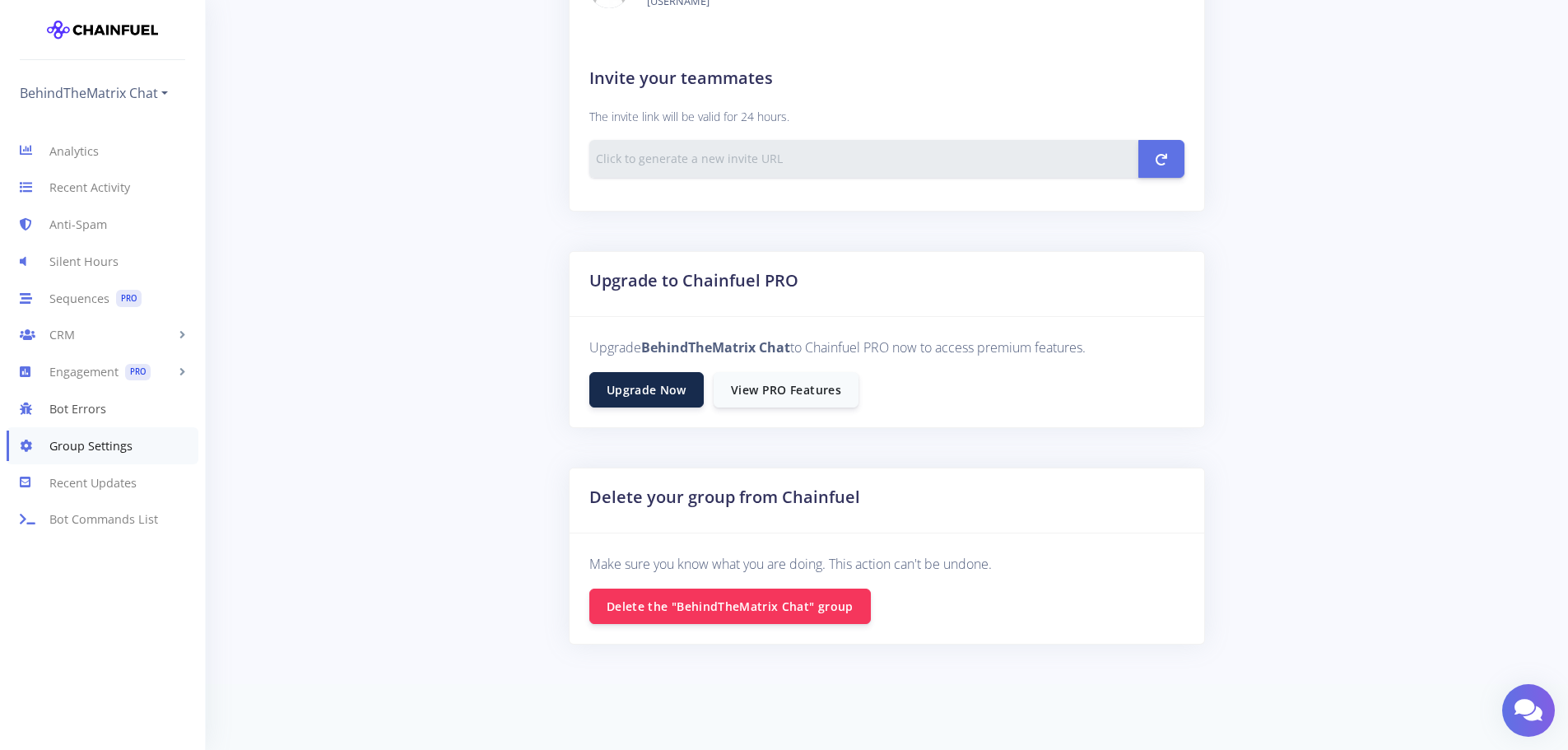 click on "Bot Errors" at bounding box center (102, 408) 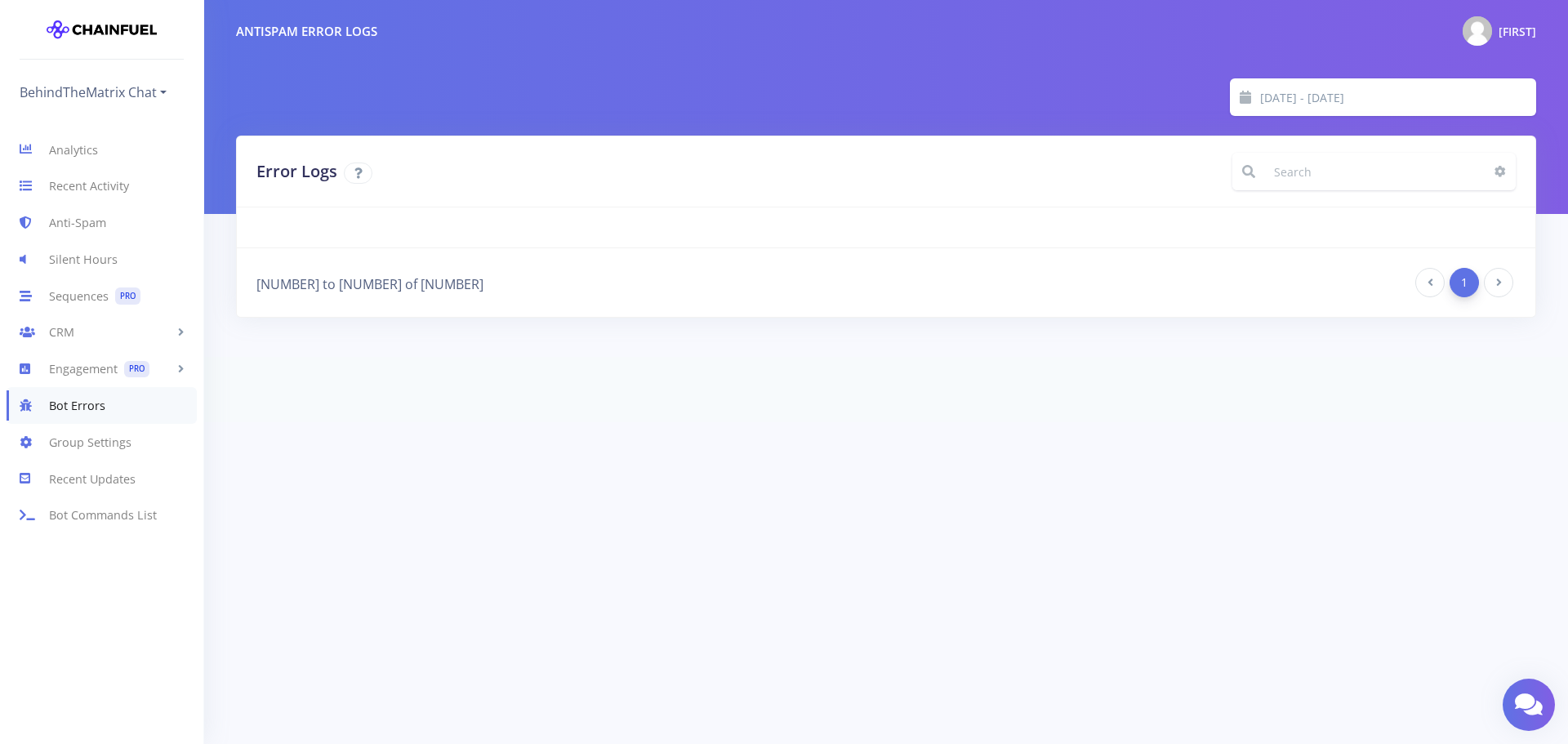 scroll, scrollTop: 0, scrollLeft: 0, axis: both 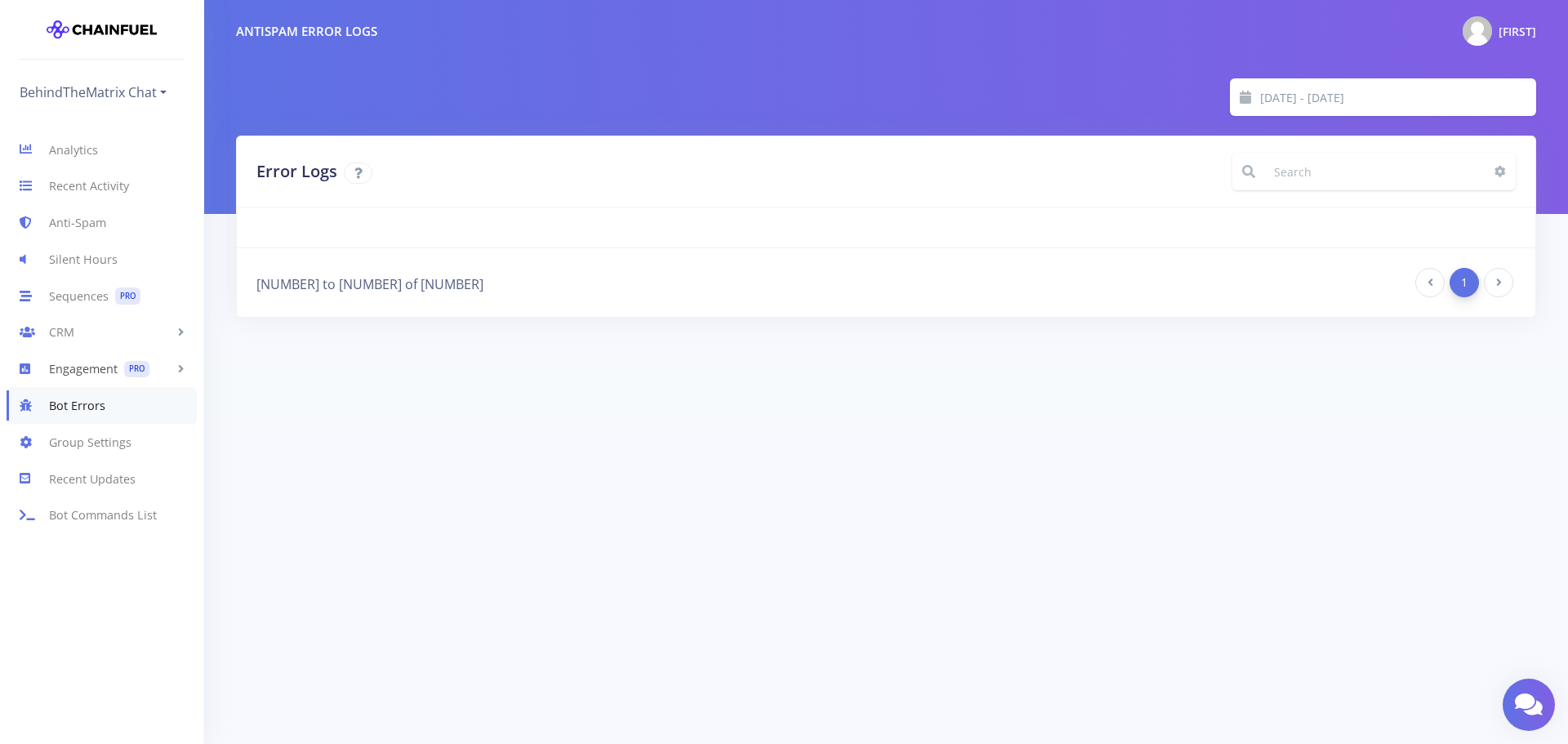 click on "Engagement   PRO" at bounding box center [101, 369] 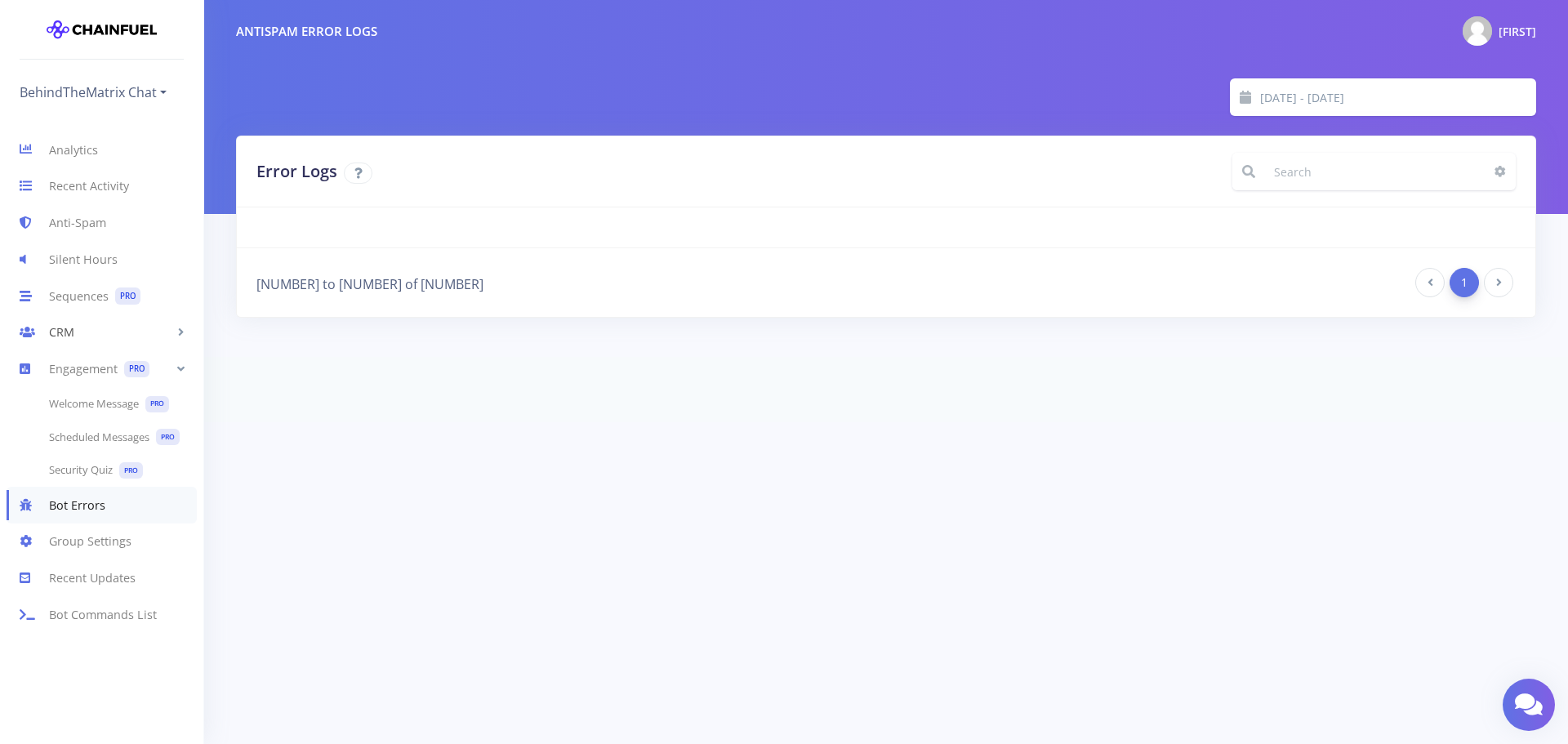 click on "CRM" at bounding box center (101, 332) 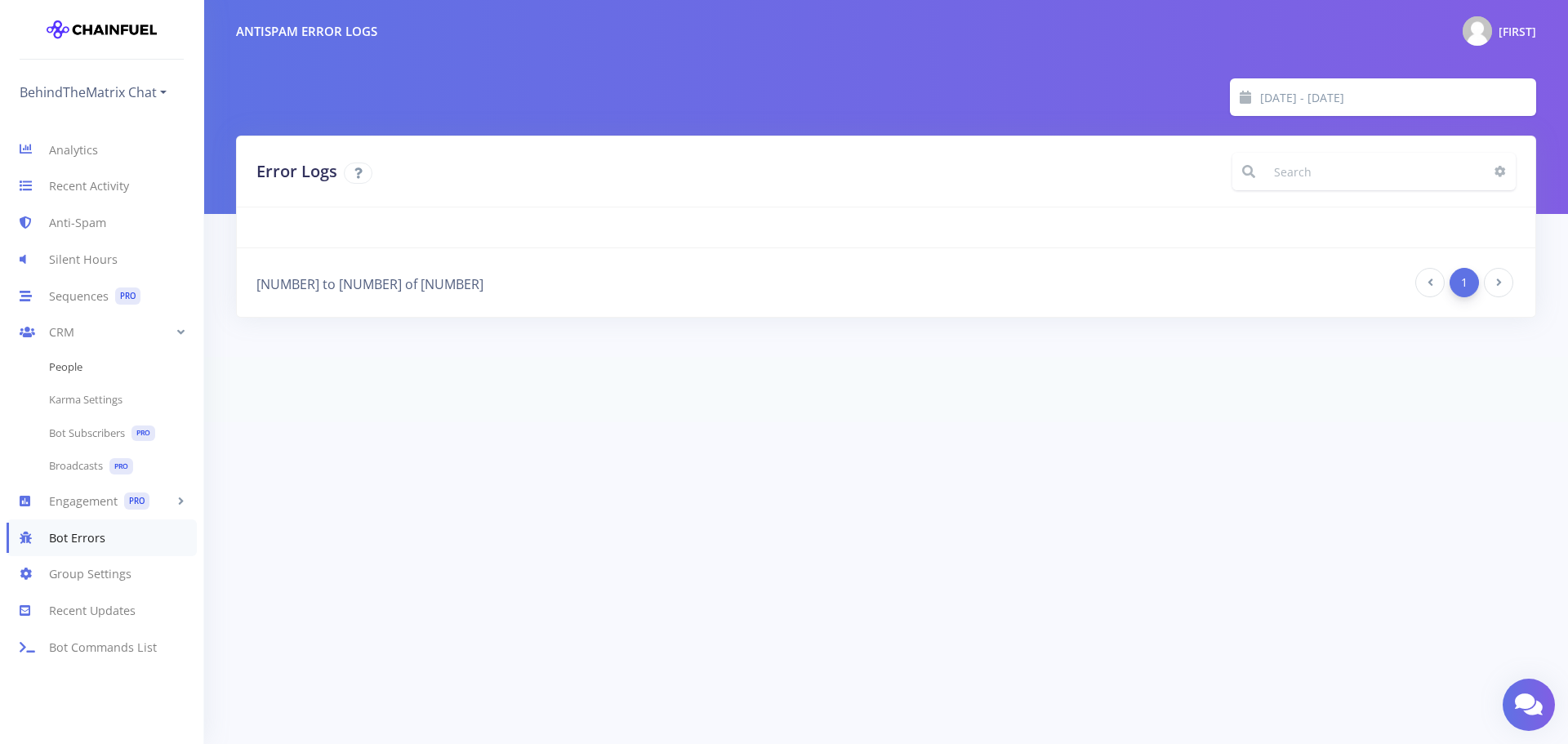 click on "People" at bounding box center (101, 368) 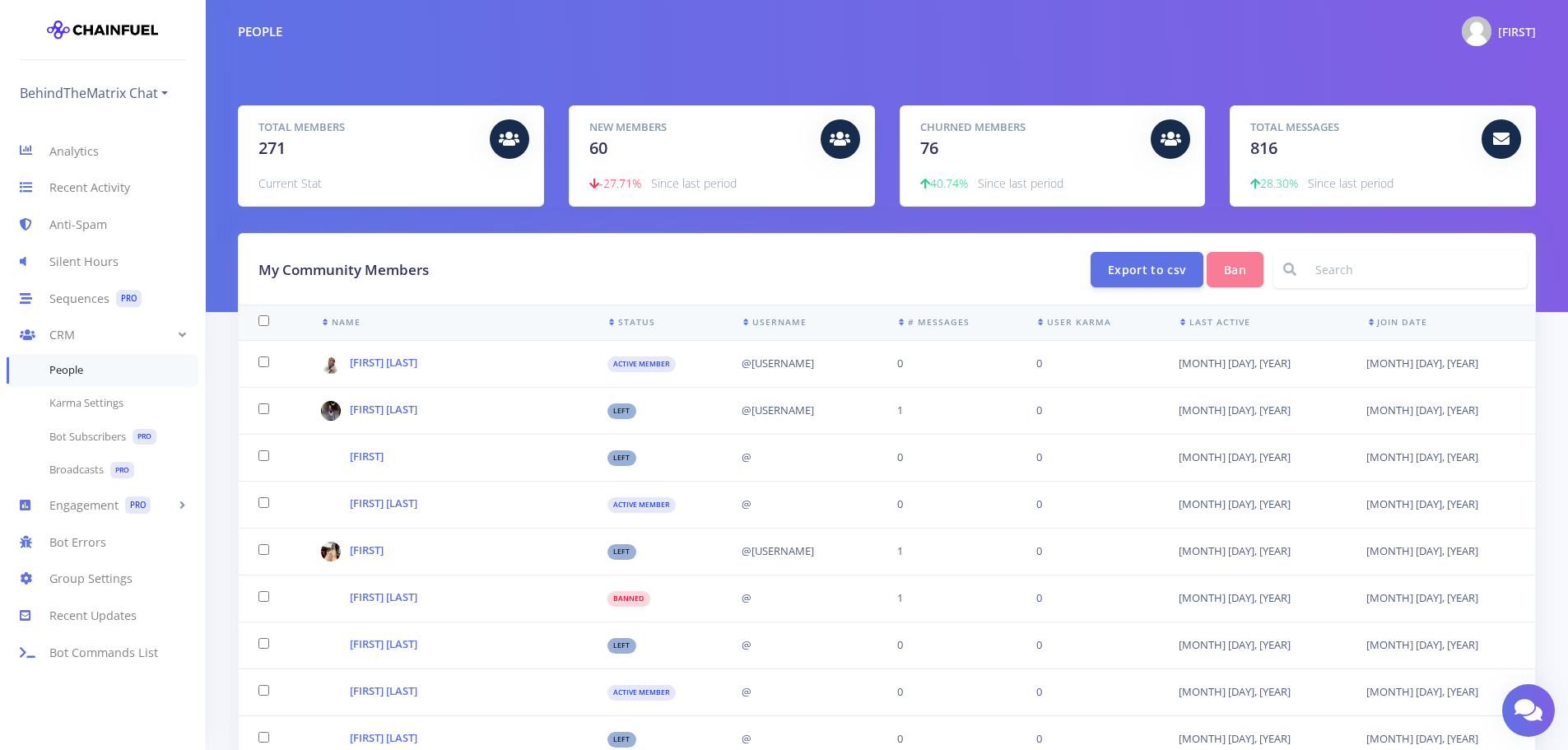 scroll, scrollTop: 0, scrollLeft: 0, axis: both 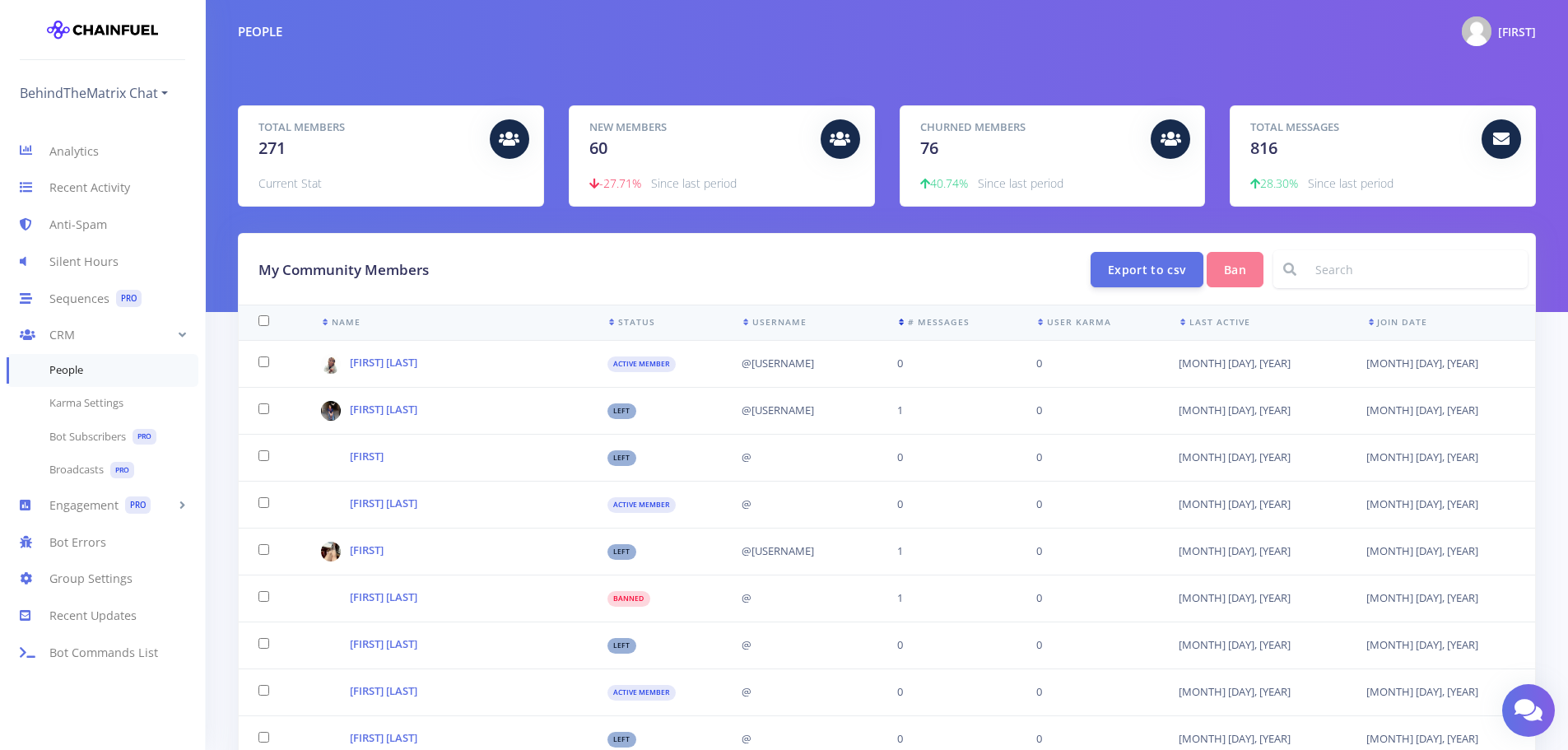 click at bounding box center (902, 322) 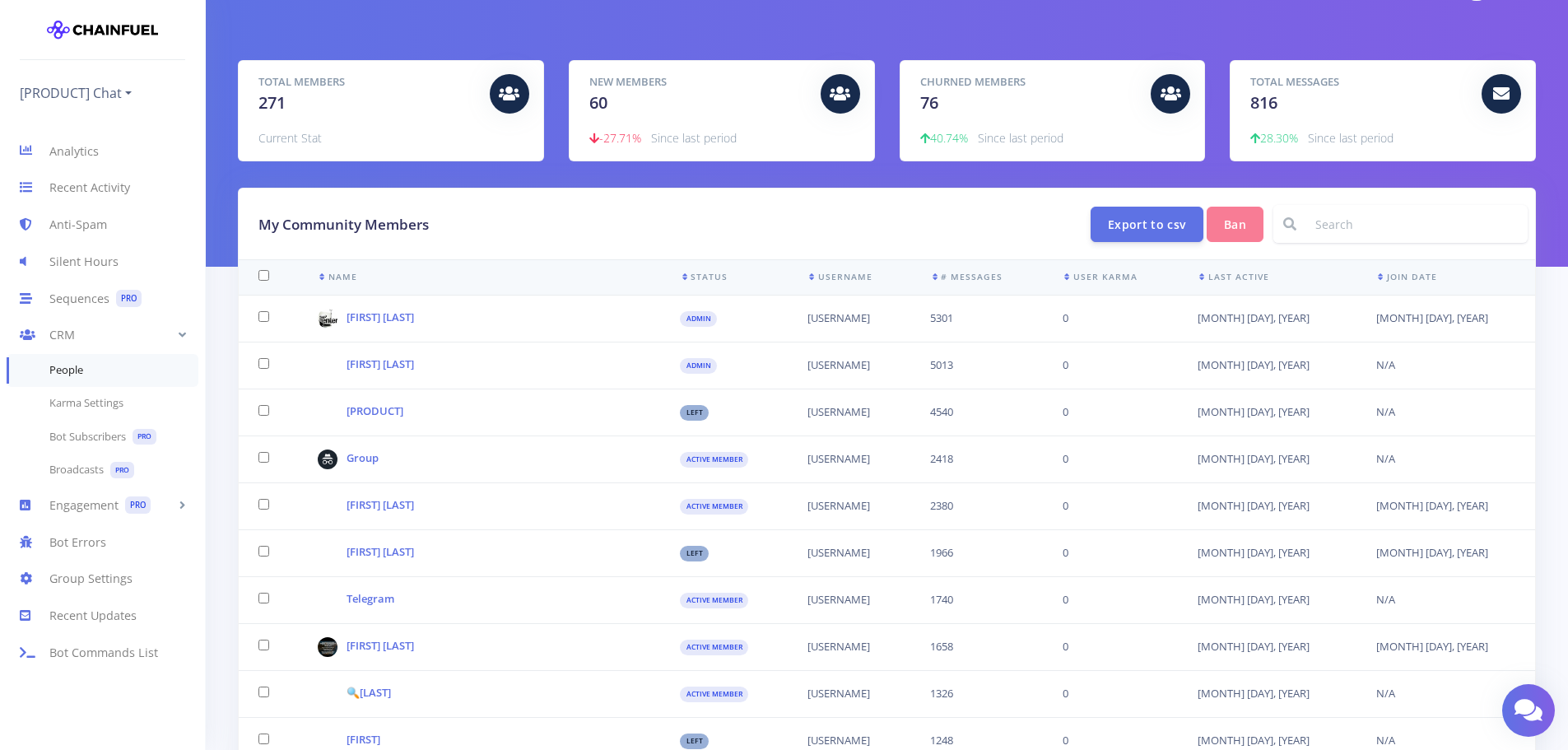 scroll, scrollTop: 82, scrollLeft: 0, axis: vertical 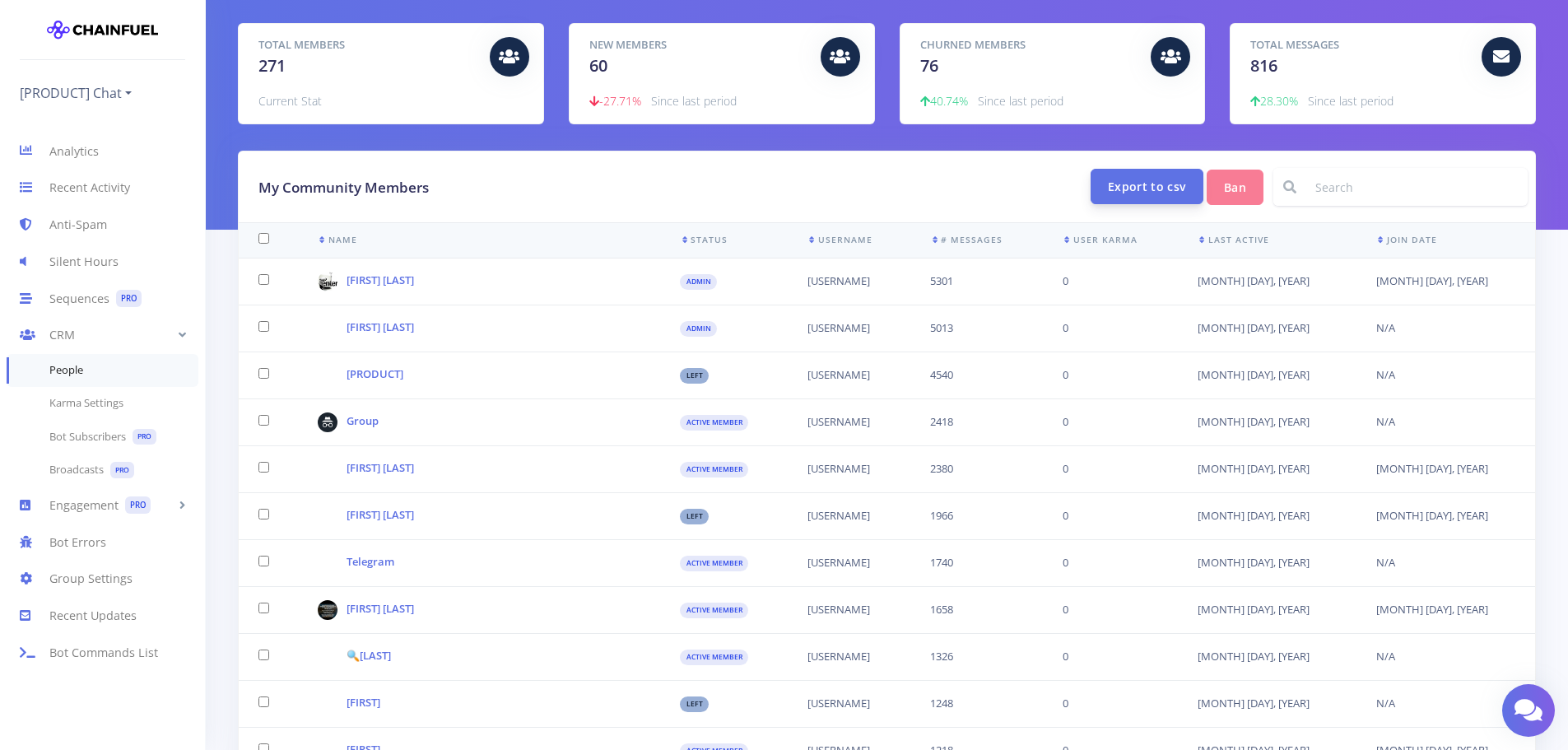 click on "Export to csv" at bounding box center (1147, 186) 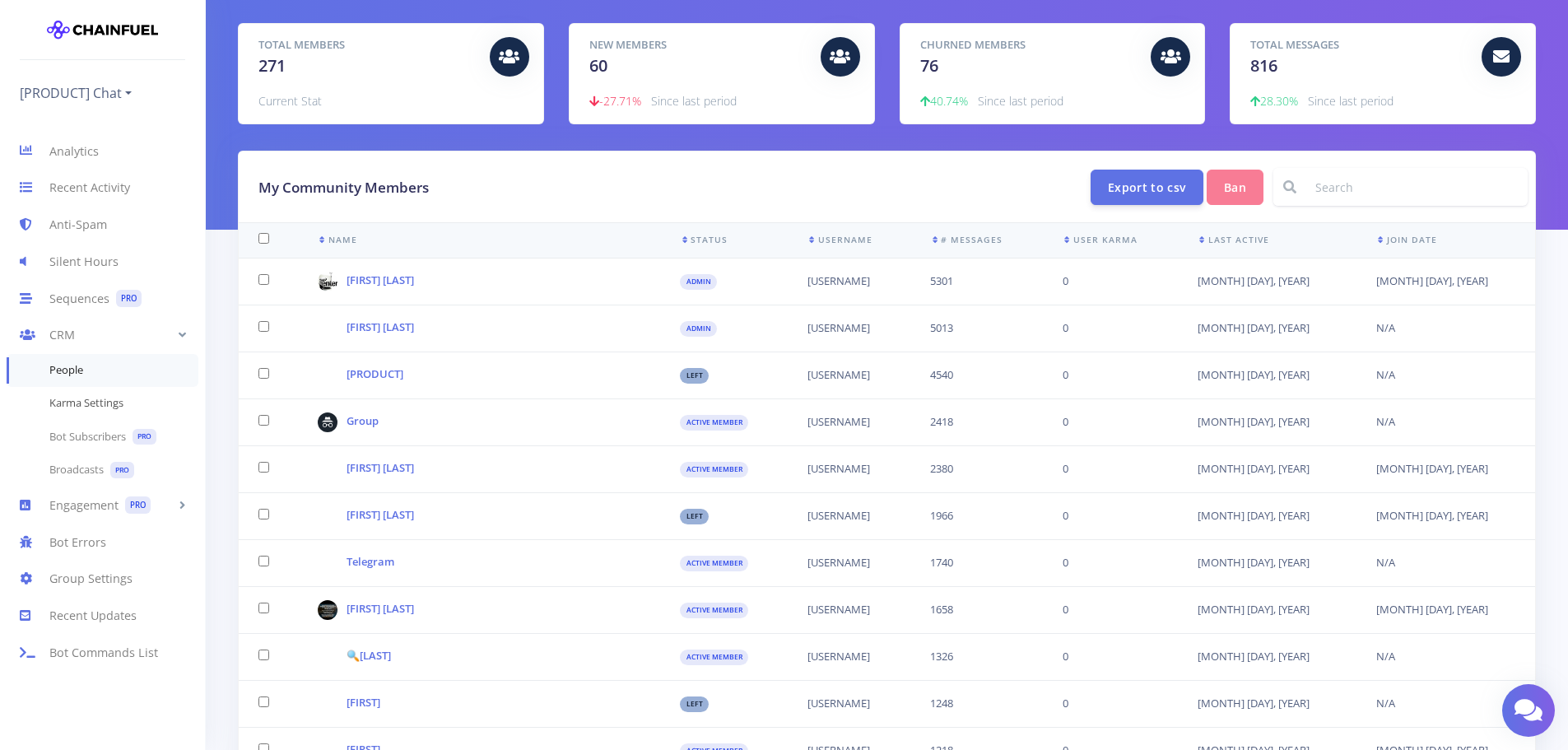 click on "Karma Settings" at bounding box center (102, 403) 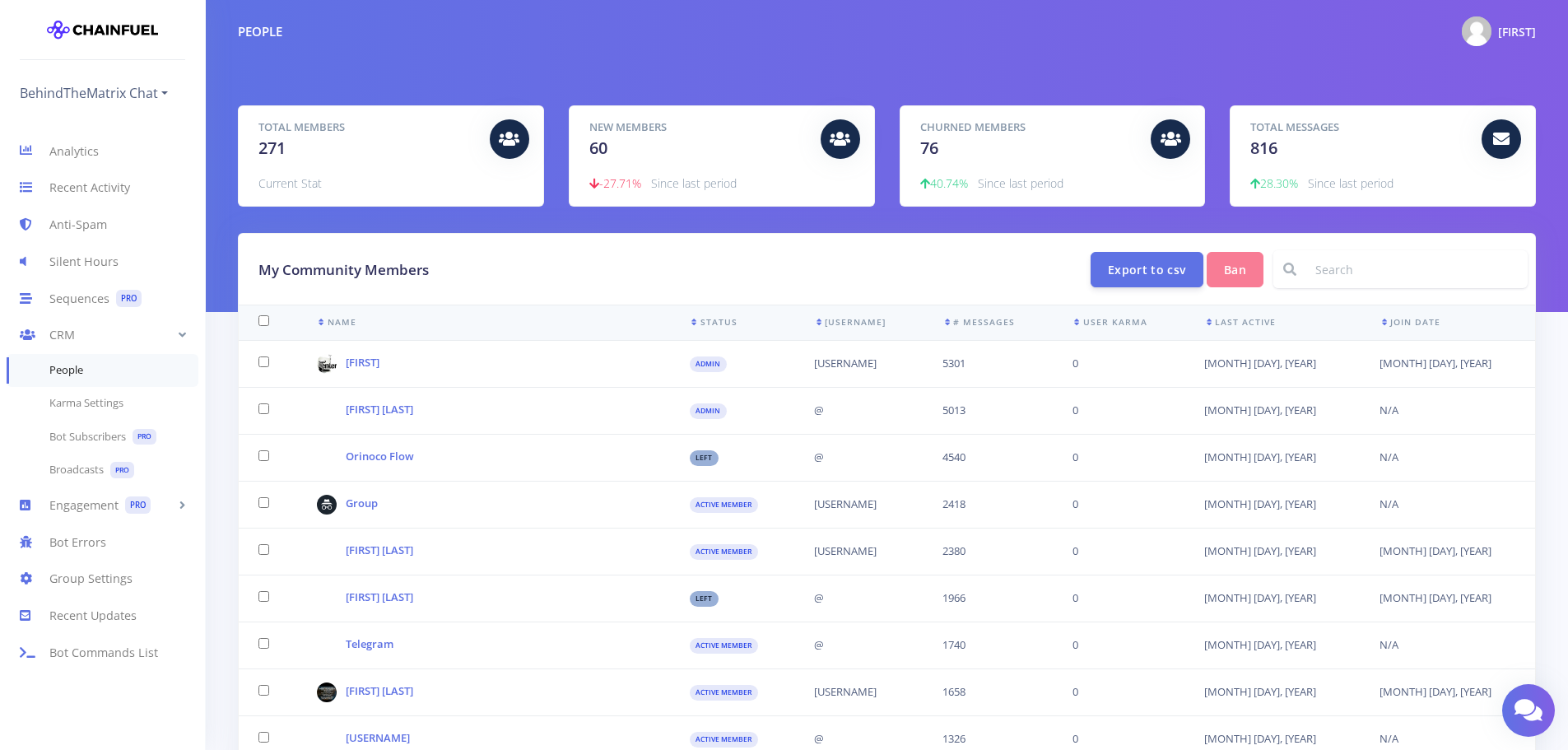 scroll, scrollTop: 0, scrollLeft: 0, axis: both 